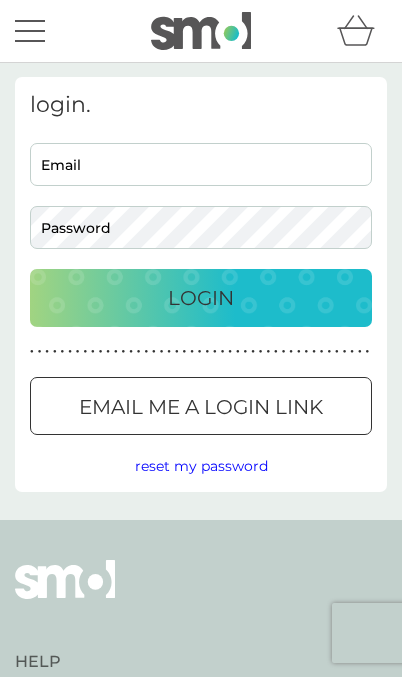 scroll, scrollTop: 0, scrollLeft: 0, axis: both 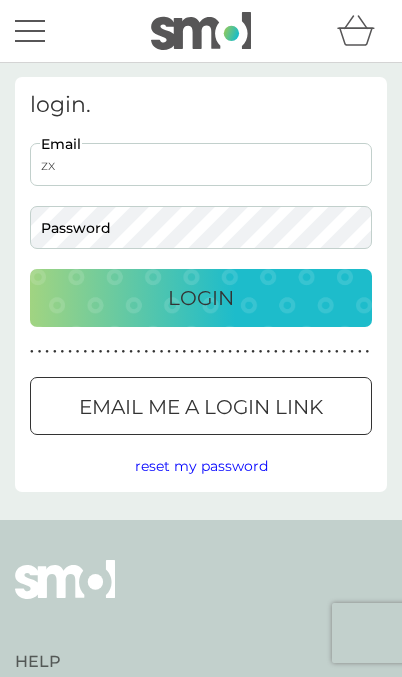 type on "z" 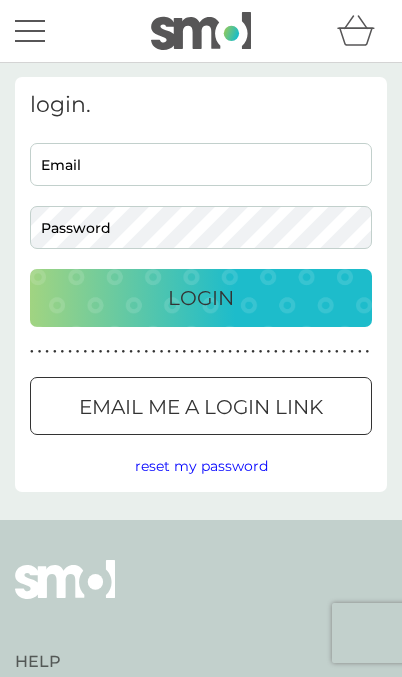 scroll, scrollTop: 0, scrollLeft: 0, axis: both 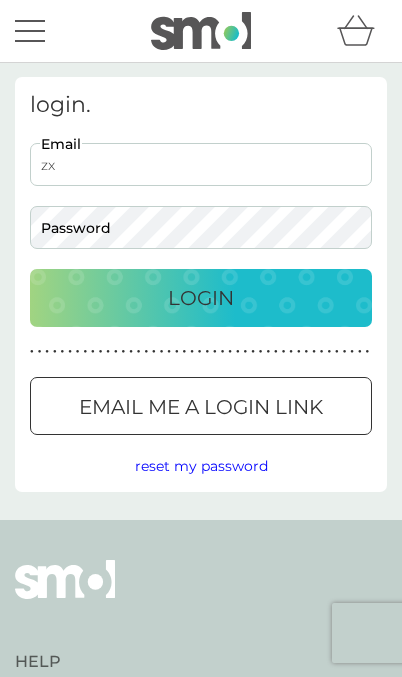 type on "z" 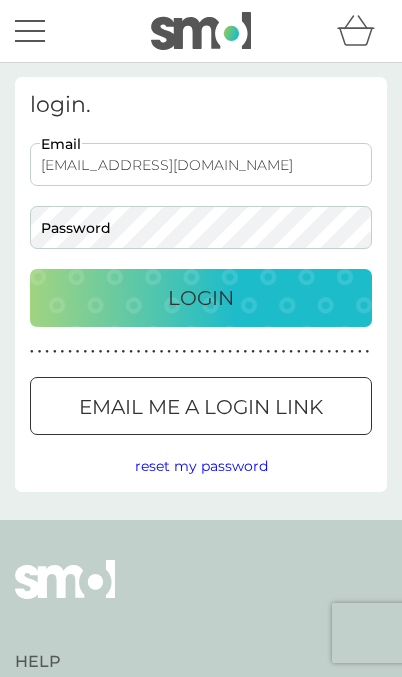 type on "[EMAIL_ADDRESS][DOMAIN_NAME]" 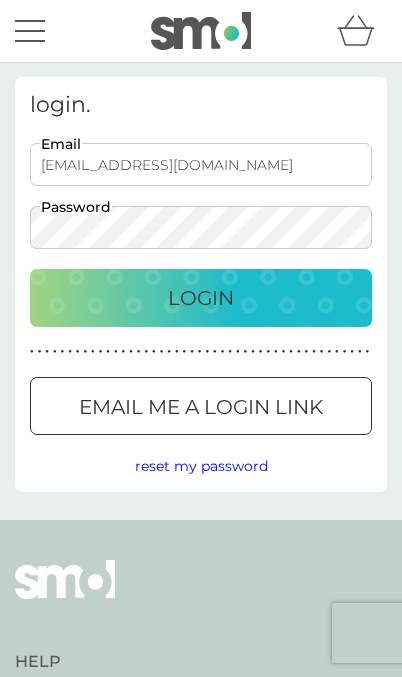 click on "Login" at bounding box center [201, 298] 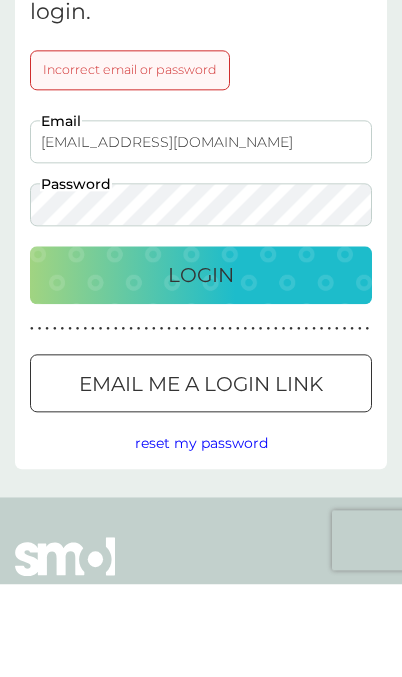 click on "Login" at bounding box center [201, 368] 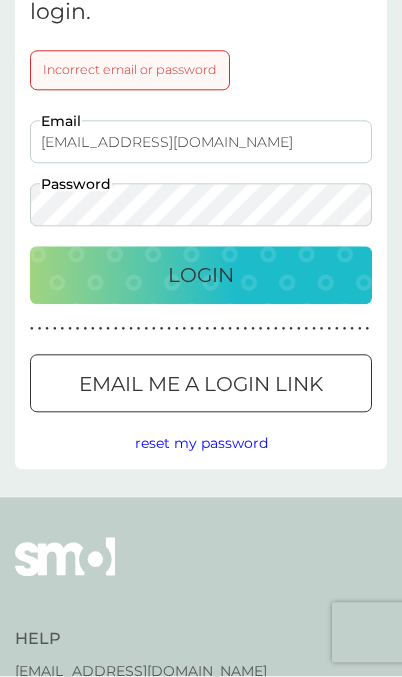 scroll, scrollTop: 93, scrollLeft: 0, axis: vertical 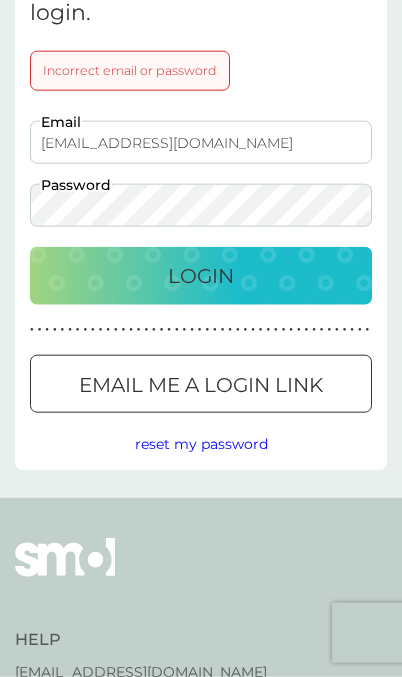 click on "Login" at bounding box center [201, 276] 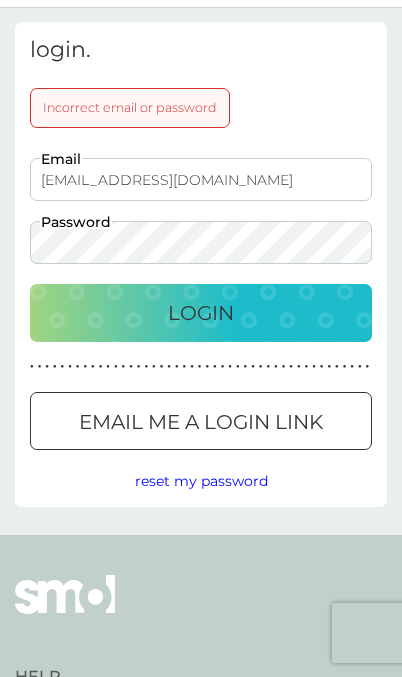 scroll, scrollTop: 58, scrollLeft: 0, axis: vertical 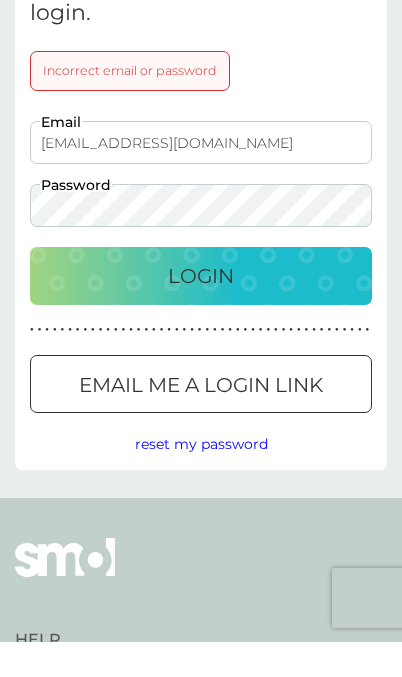 click on "Login" at bounding box center (201, 311) 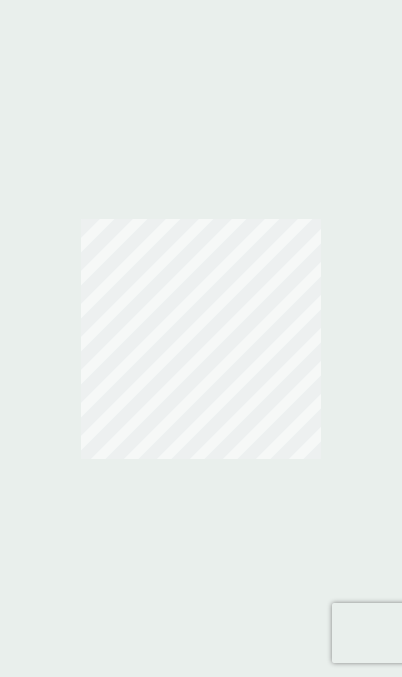 scroll, scrollTop: 0, scrollLeft: 0, axis: both 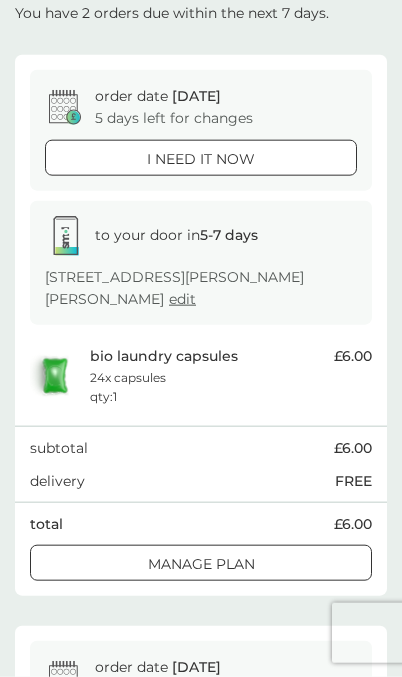 click on "Manage plan" at bounding box center [201, 564] 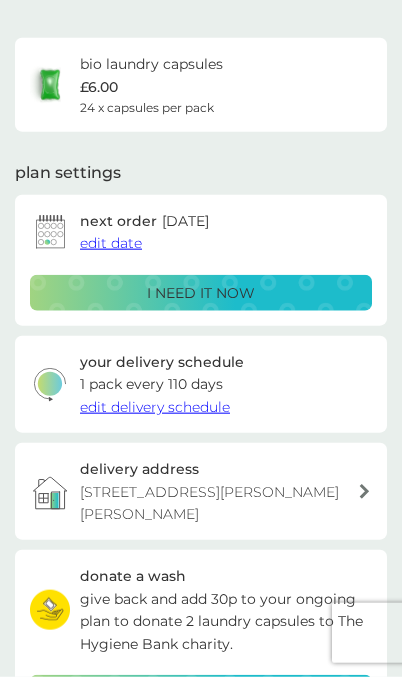 scroll, scrollTop: 0, scrollLeft: 0, axis: both 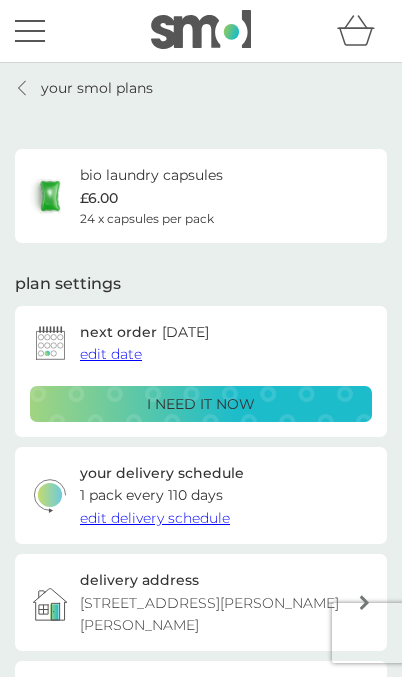 click on "edit date" at bounding box center [111, 354] 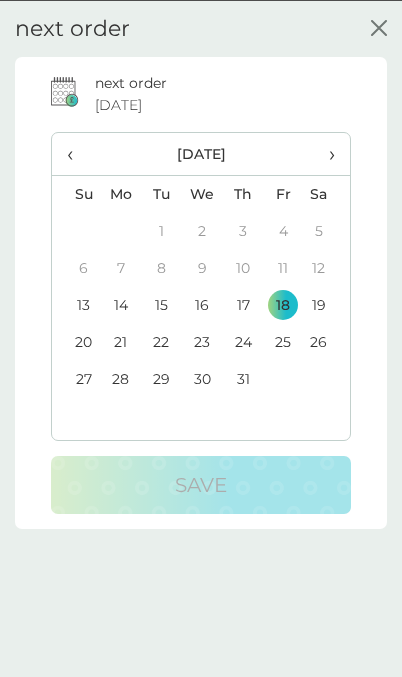 click on "›" at bounding box center (326, 153) 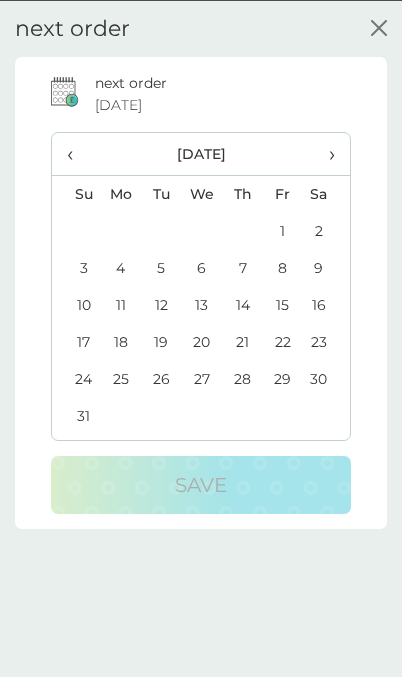 click on "‹" at bounding box center [76, 153] 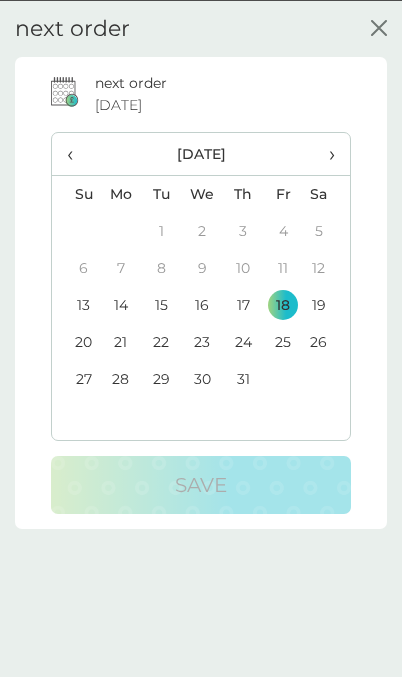 click on "›" at bounding box center [326, 153] 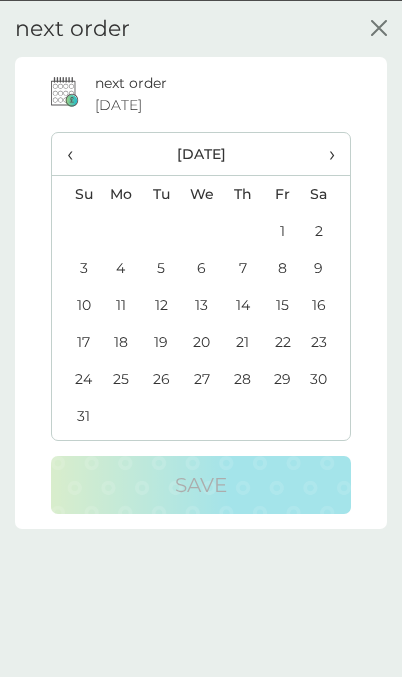 click on "22" at bounding box center [283, 341] 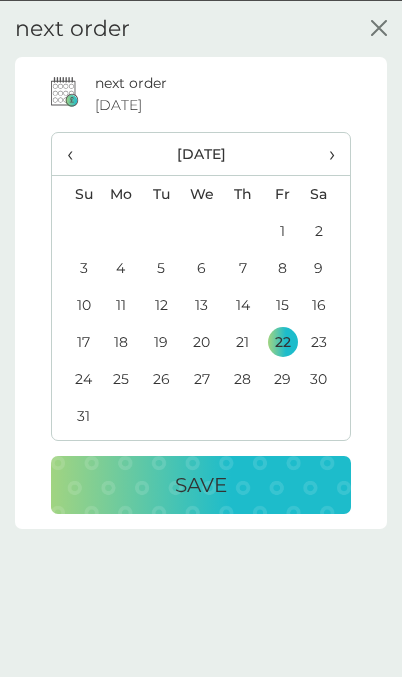 click on "Save" at bounding box center [201, 484] 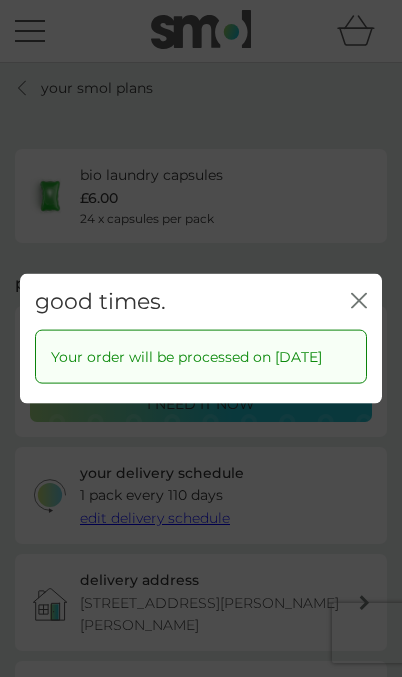 click on "close" 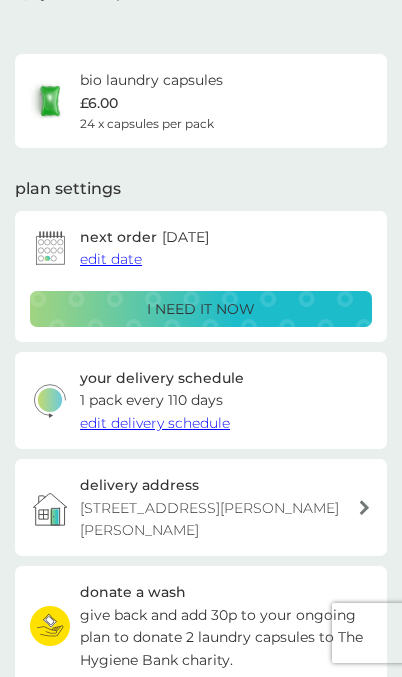 scroll, scrollTop: 95, scrollLeft: 0, axis: vertical 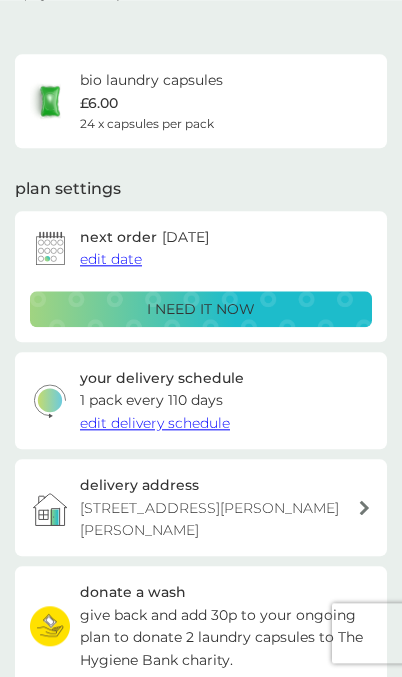 click on "The grange,, Oak road, crays Hill, Billericay, Cm112yl" at bounding box center [211, 519] 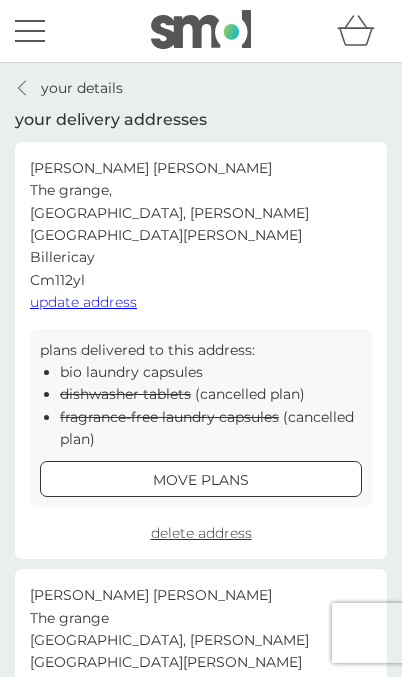 click on "update address" at bounding box center [83, 302] 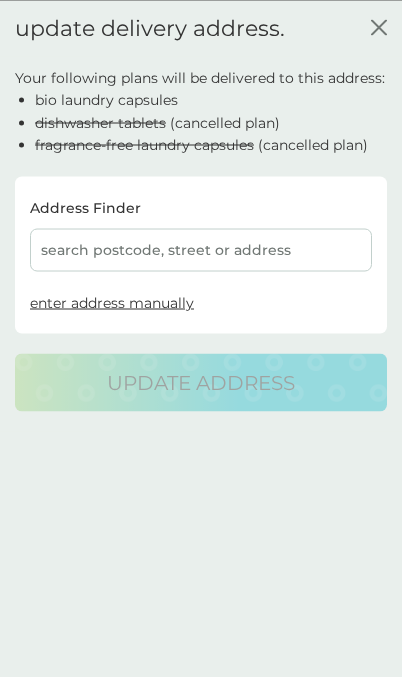 click on "search postcode, street or address" at bounding box center [201, 249] 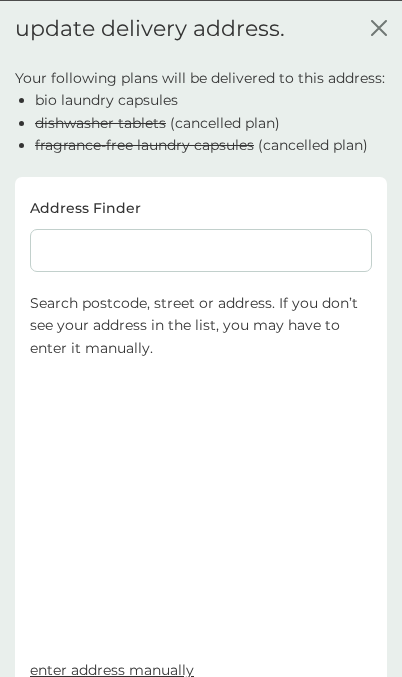 click at bounding box center (201, 249) 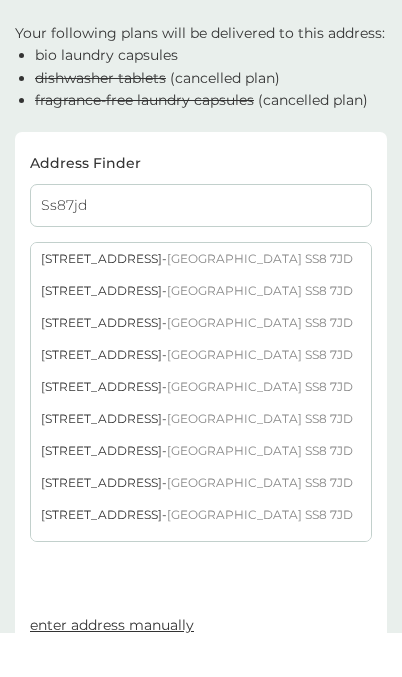 type on "Ss87jd" 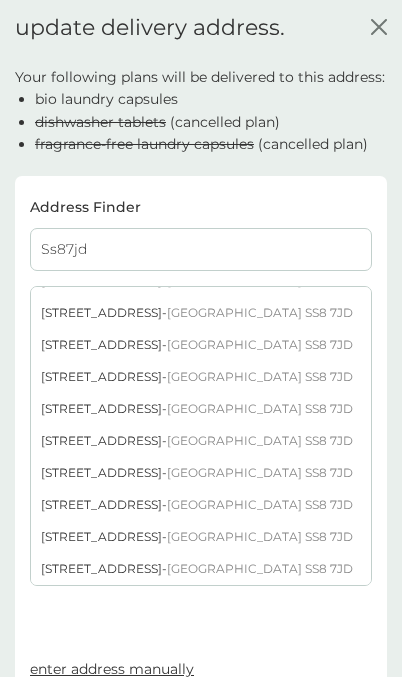 scroll, scrollTop: 726, scrollLeft: 0, axis: vertical 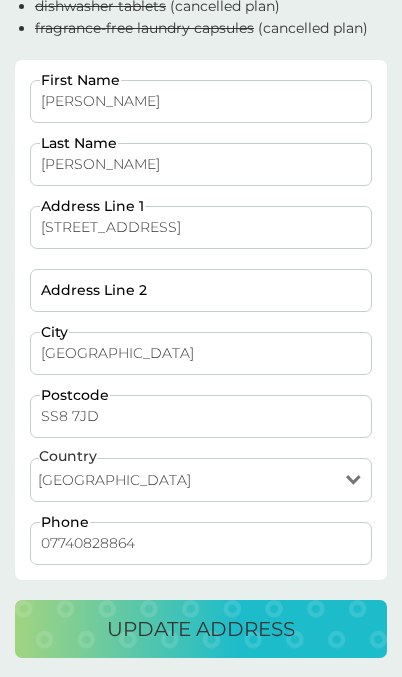 click on "update address" at bounding box center [201, 629] 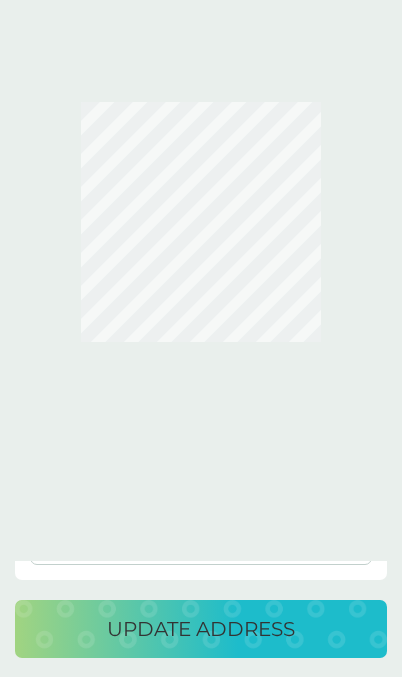 scroll, scrollTop: 0, scrollLeft: 0, axis: both 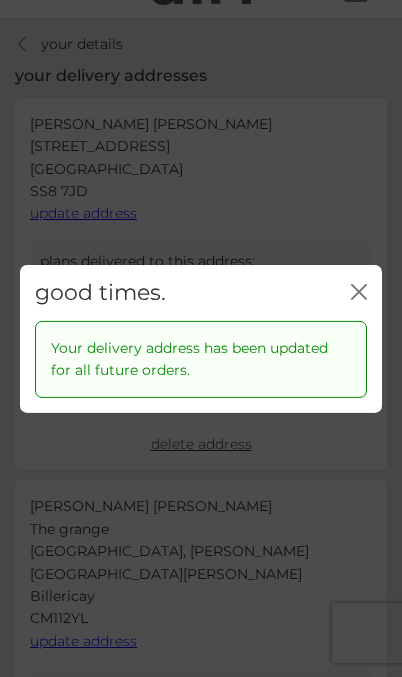 click on "close" 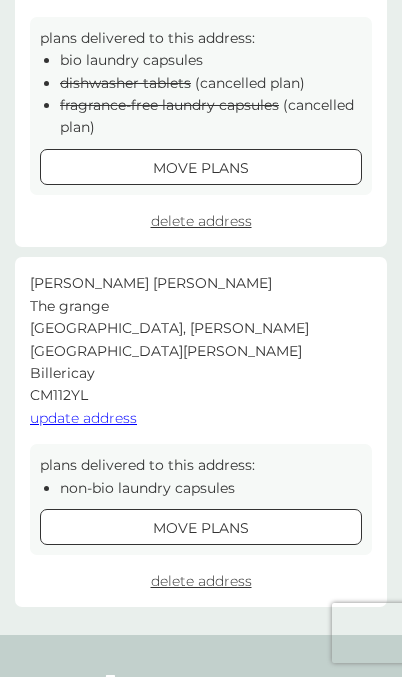 scroll, scrollTop: 267, scrollLeft: 0, axis: vertical 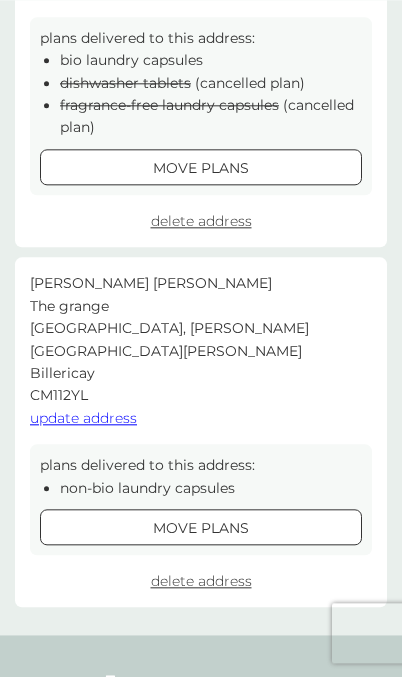 click on "move plans" at bounding box center [201, 528] 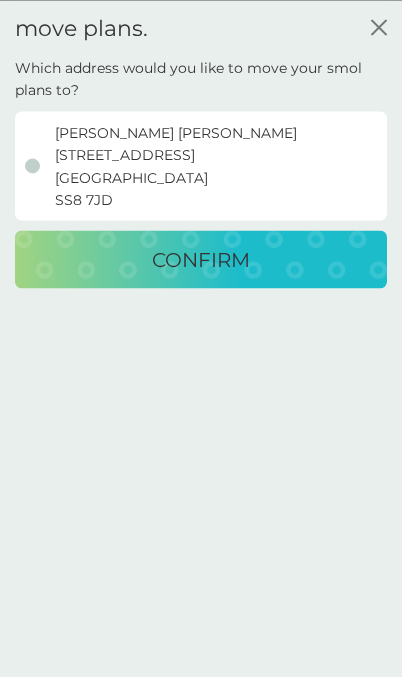 click at bounding box center (32, 166) 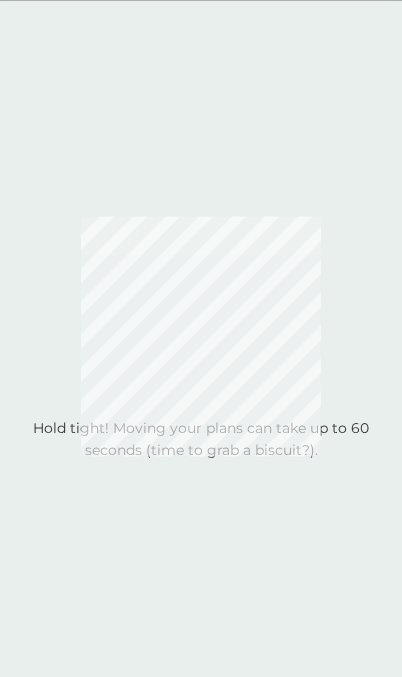 scroll, scrollTop: 0, scrollLeft: 0, axis: both 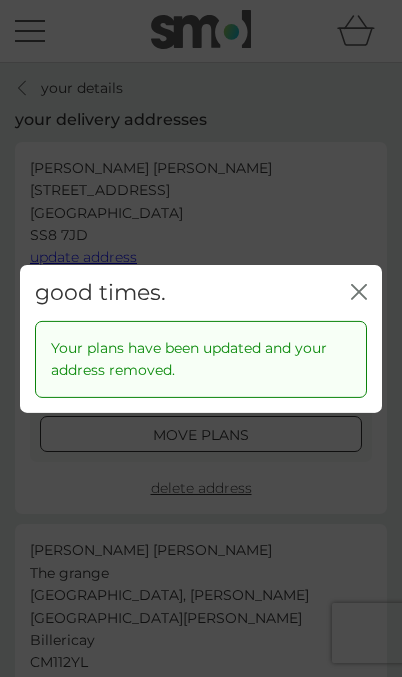 click 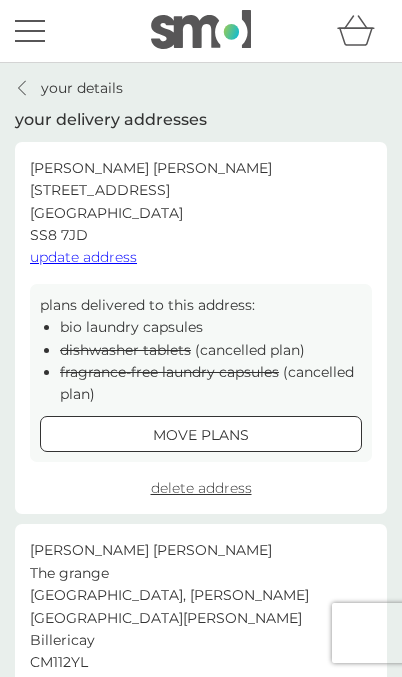click on "your details" at bounding box center (69, 88) 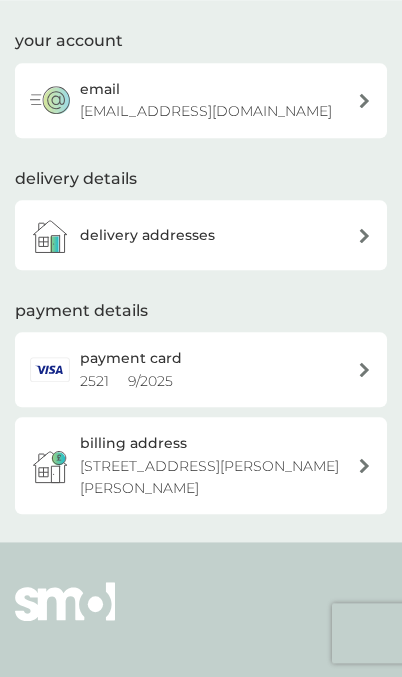 scroll, scrollTop: 119, scrollLeft: 0, axis: vertical 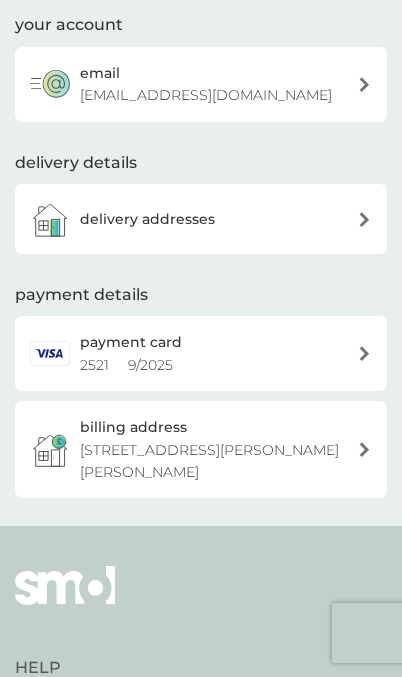 click on "The grange, Oak road, Crays Hill, Billericay, CM112YL" at bounding box center [211, 461] 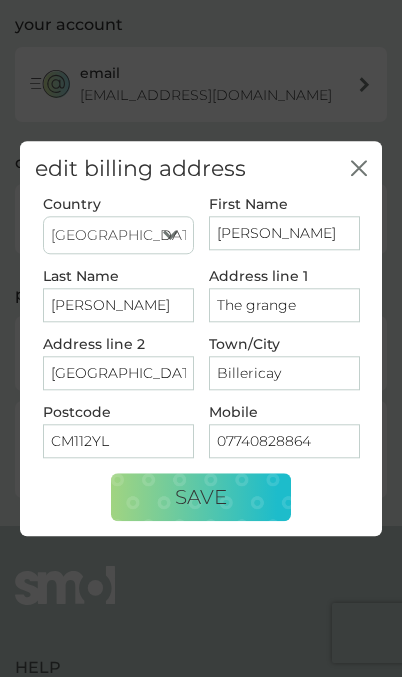 click on "The grange" at bounding box center (284, 306) 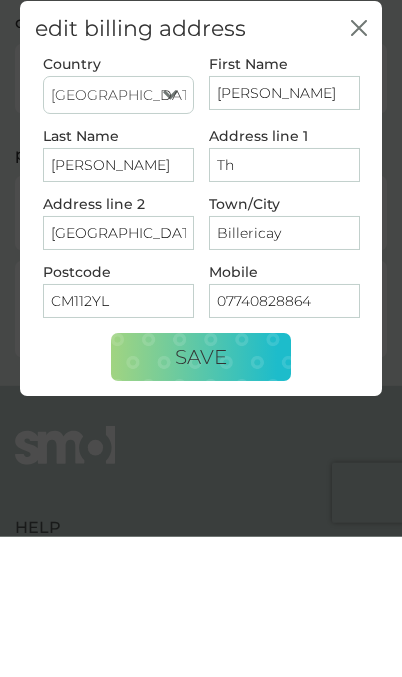 type on "T" 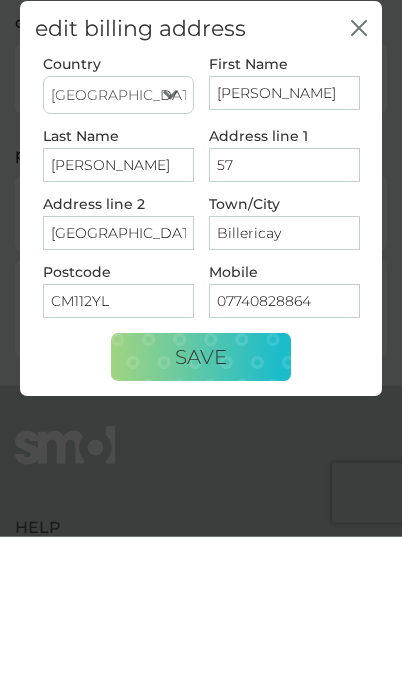 type on "57" 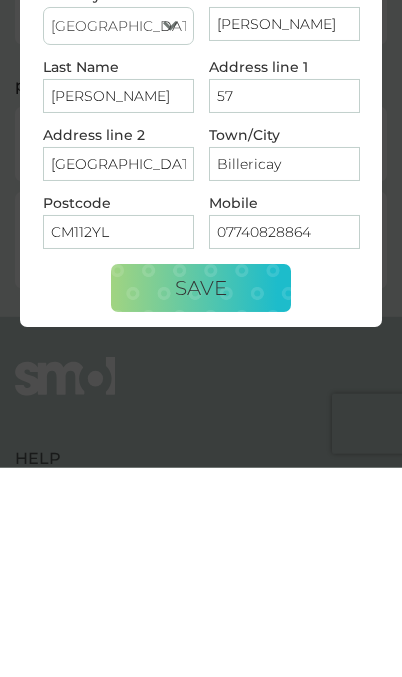 click on "Oak road, Crays Hill" at bounding box center (118, 374) 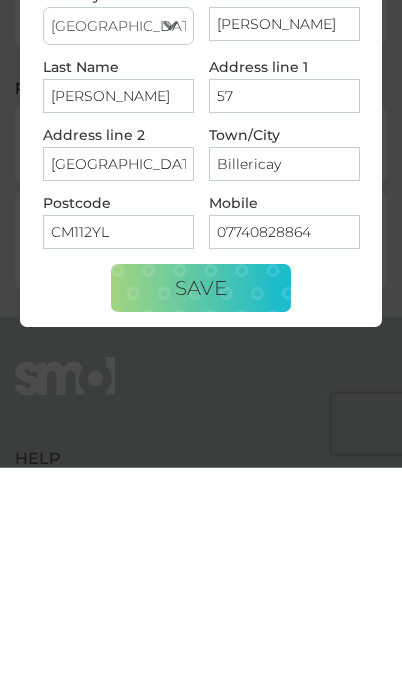 type on "Oak road, Crays Hil" 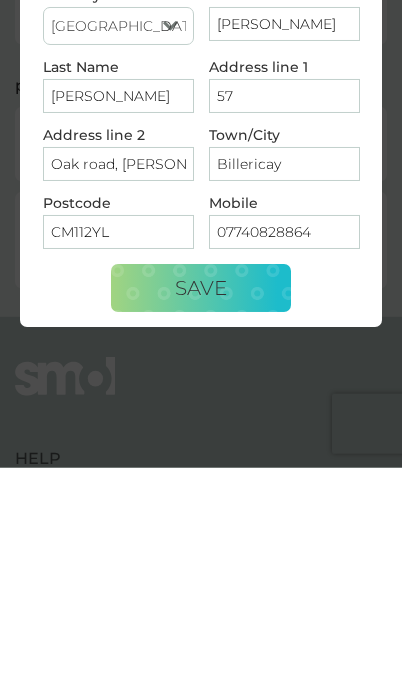 click on "Oak road, Crays Hil" at bounding box center [118, 374] 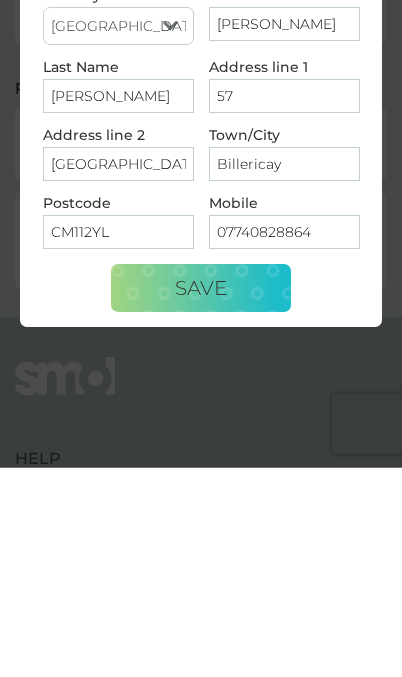 type on "Margraten Avenue" 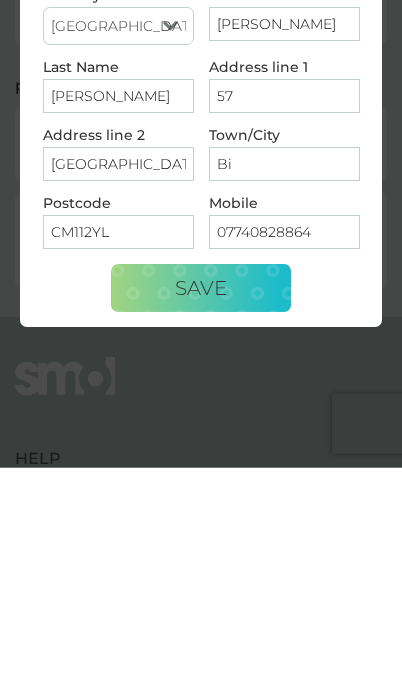 type on "B" 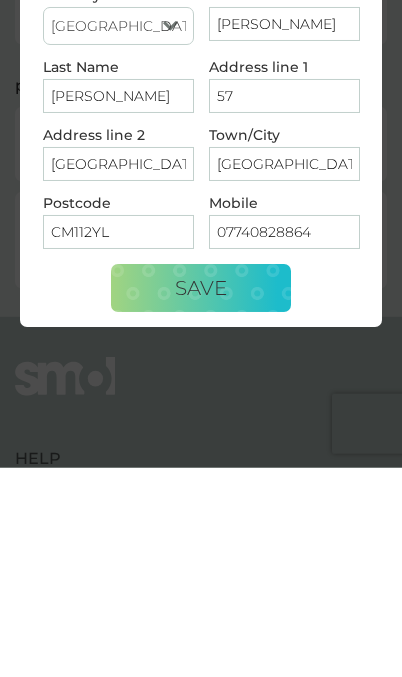 type on "Canvey Island" 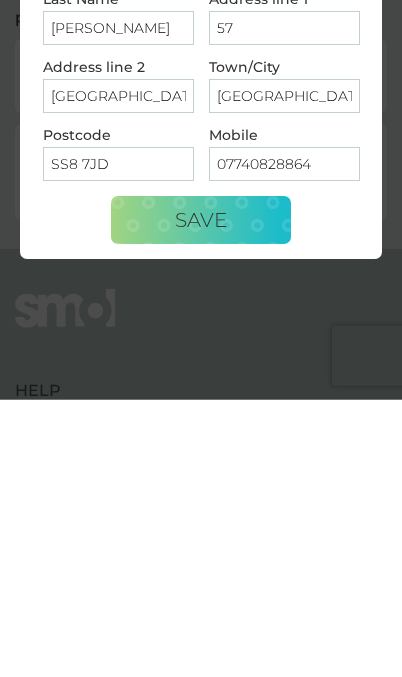type on "SS8 7JD" 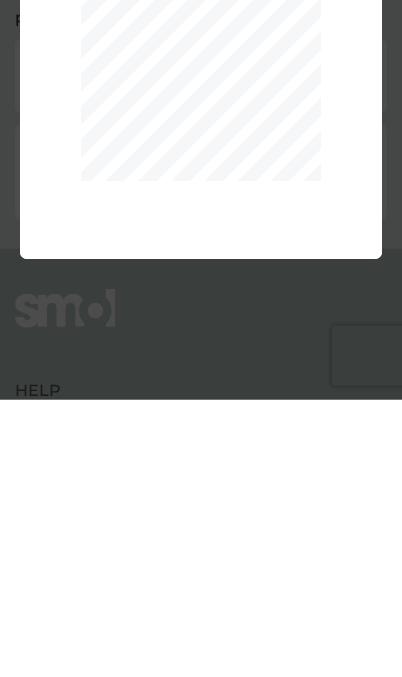 scroll, scrollTop: 397, scrollLeft: 0, axis: vertical 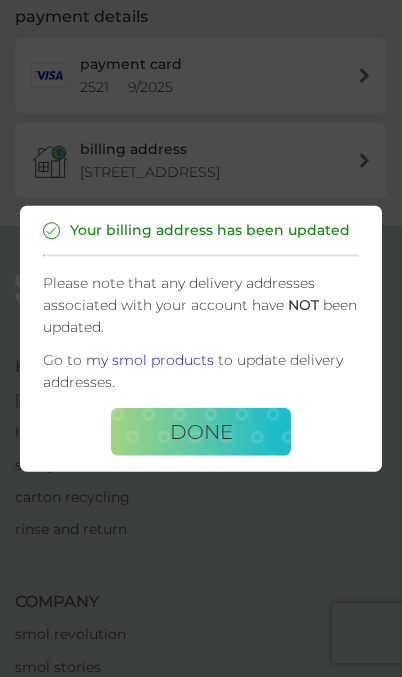 click on "Done" at bounding box center (201, 432) 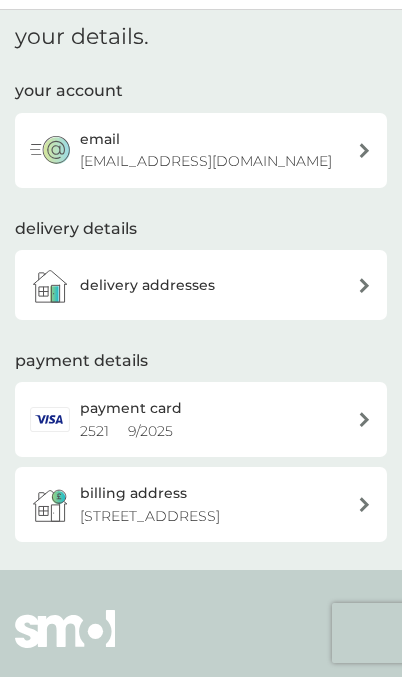 scroll, scrollTop: 0, scrollLeft: 0, axis: both 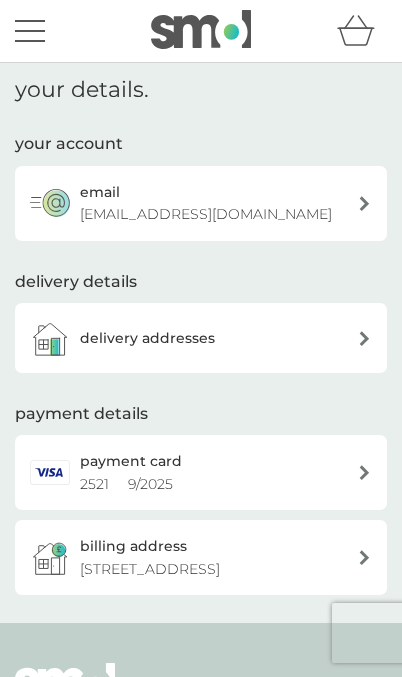click at bounding box center (30, 31) 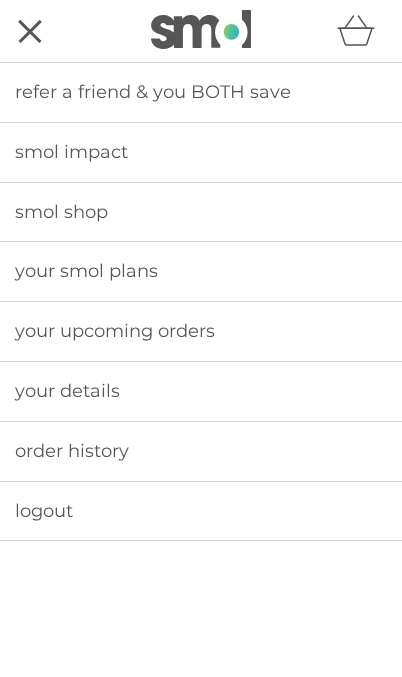 click on "your smol plans" at bounding box center [86, 271] 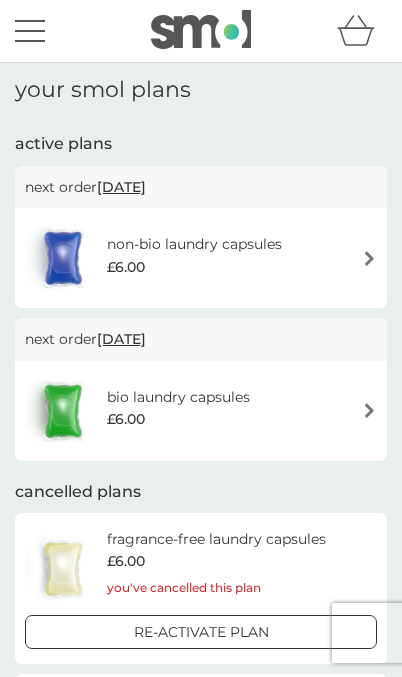 click at bounding box center (369, 258) 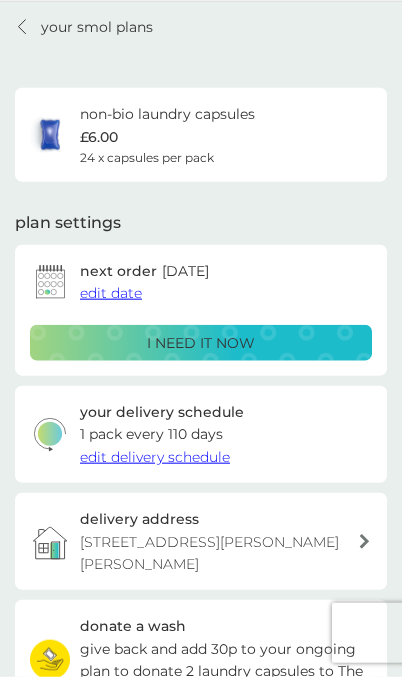scroll, scrollTop: 58, scrollLeft: 0, axis: vertical 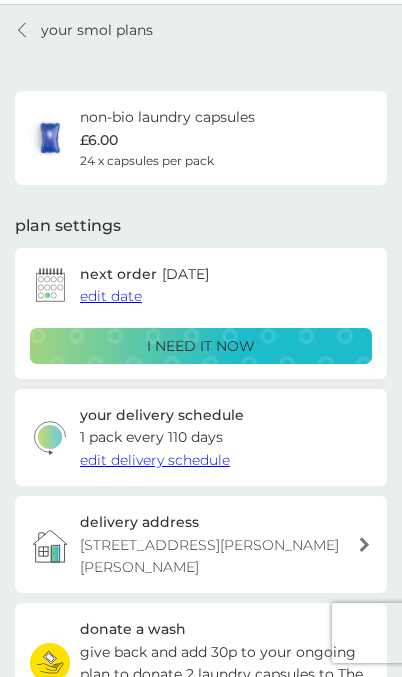 click on "edit date" at bounding box center (111, 296) 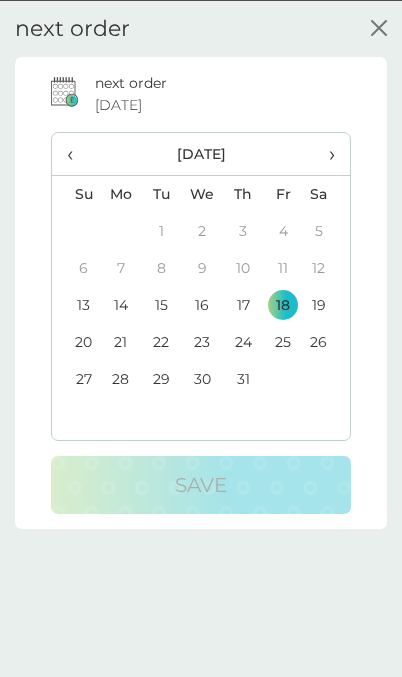 click on "›" at bounding box center [326, 153] 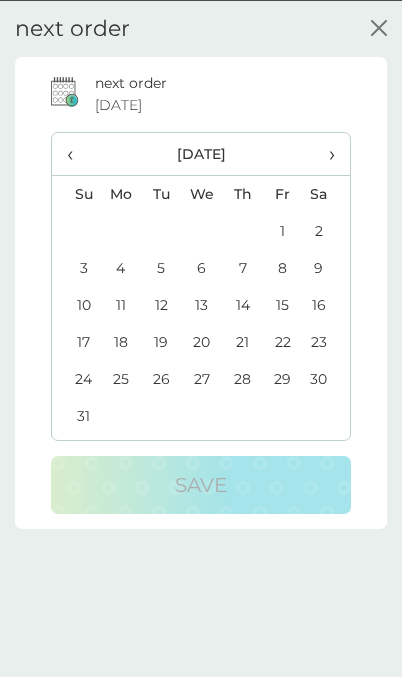 click on "22" at bounding box center [283, 341] 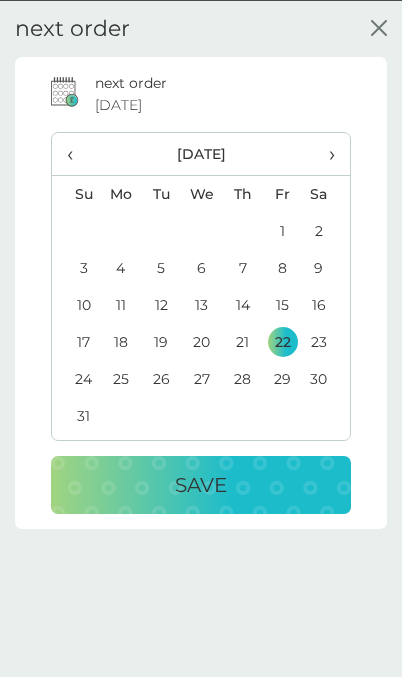 click on "Save" at bounding box center [201, 484] 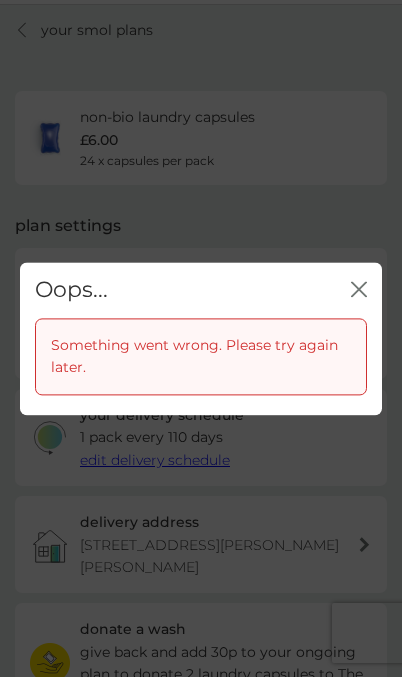 click 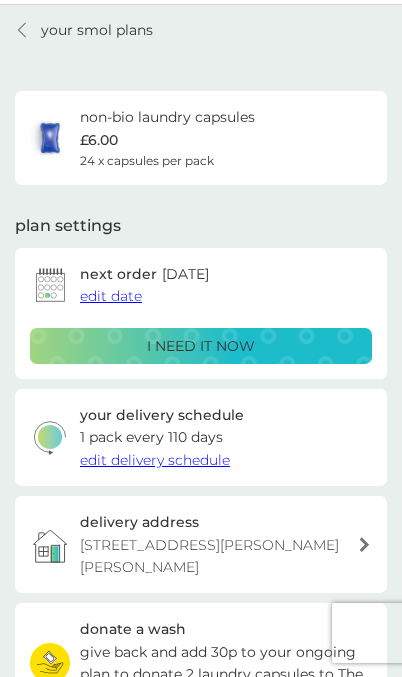 click on "edit date" at bounding box center [111, 296] 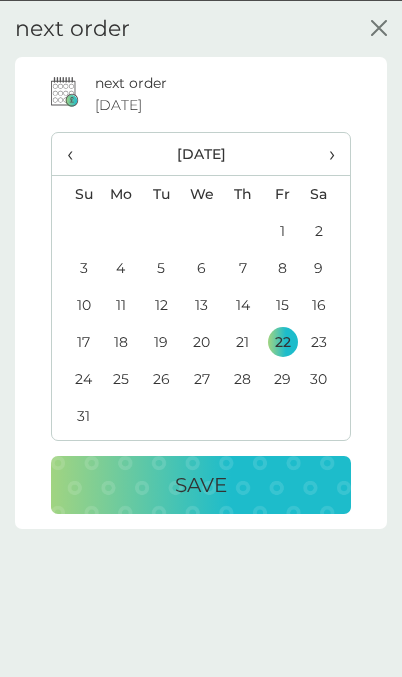 click on "Save" at bounding box center (201, 484) 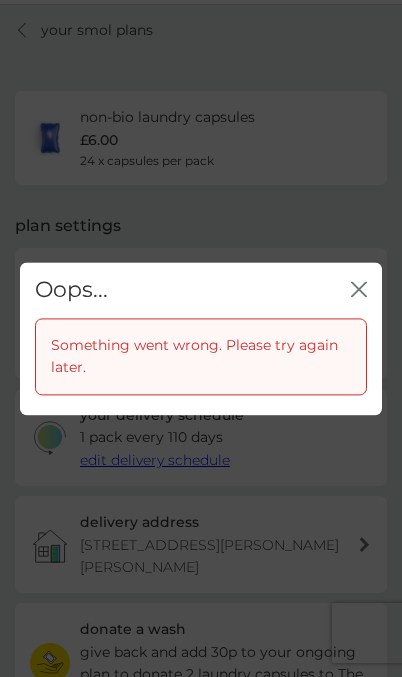 click on "close" 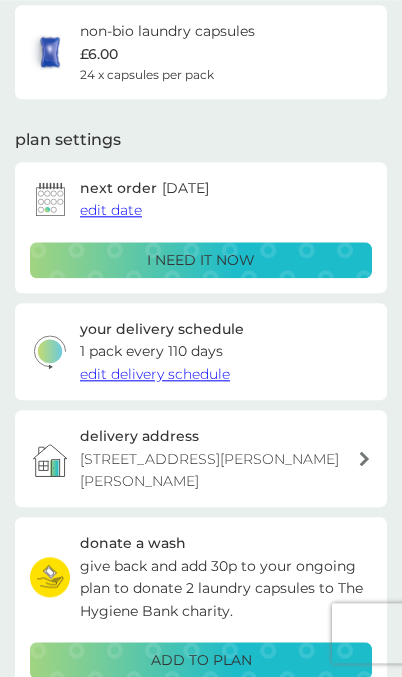 scroll, scrollTop: 145, scrollLeft: 0, axis: vertical 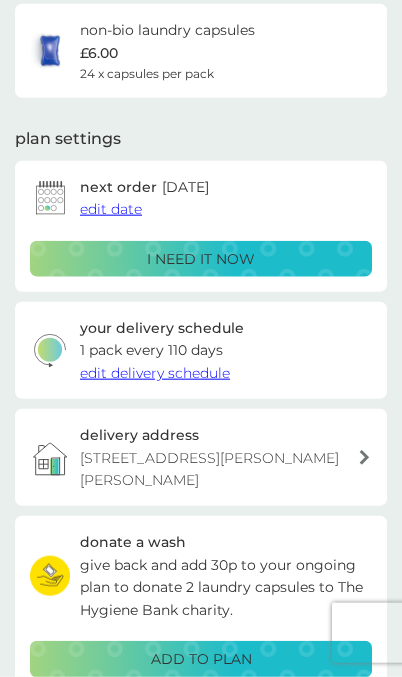 click on "delivery address The grange, Oak road, Crays Hill, Billericay, CM112YL" at bounding box center [201, 457] 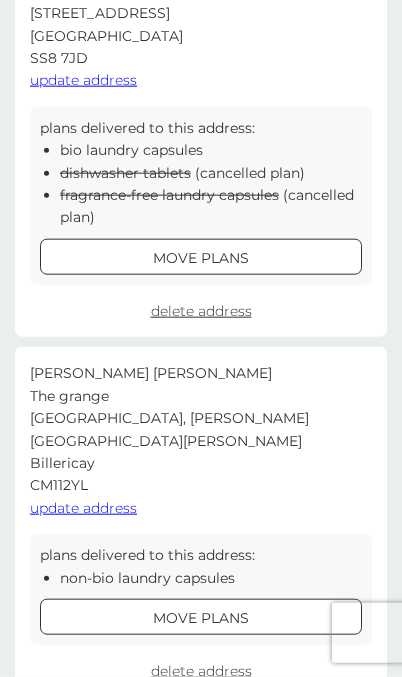 scroll, scrollTop: 188, scrollLeft: 0, axis: vertical 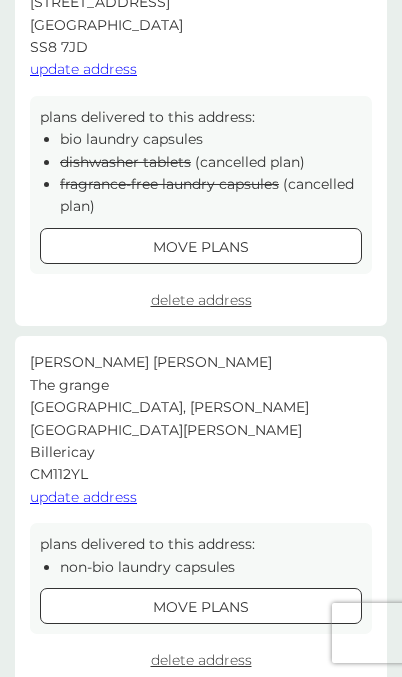 click on "update address" at bounding box center (83, 497) 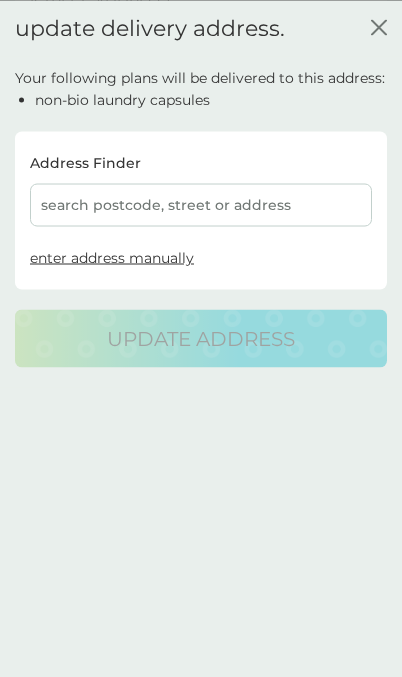 click on "search postcode, street or address" at bounding box center (201, 205) 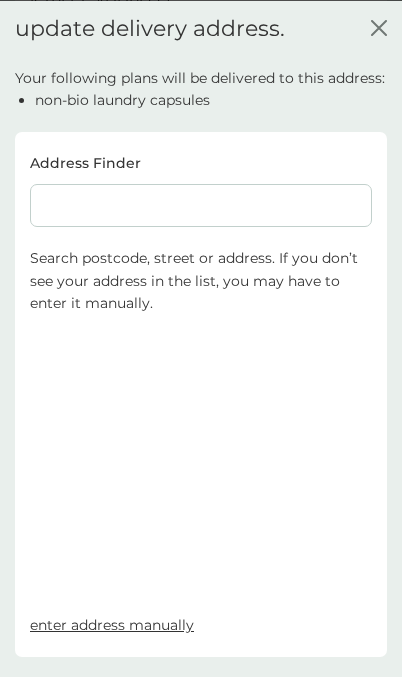 click at bounding box center [201, 205] 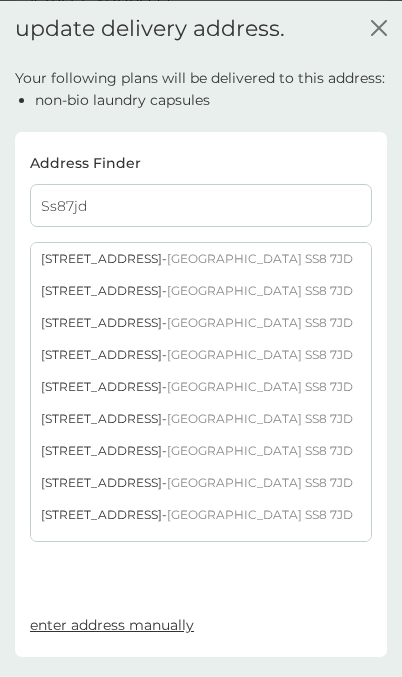 type on "Ss87jd" 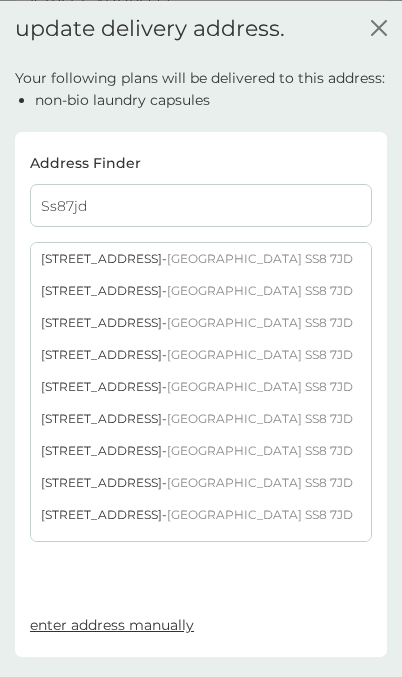 scroll, scrollTop: 187, scrollLeft: 0, axis: vertical 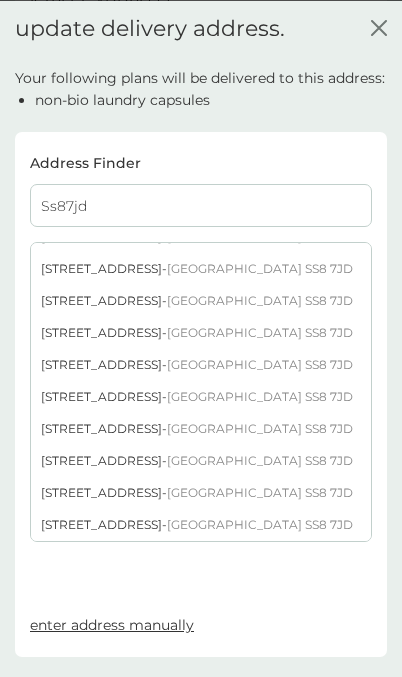 click on "Canvey Island SS8 7JD" at bounding box center (260, 396) 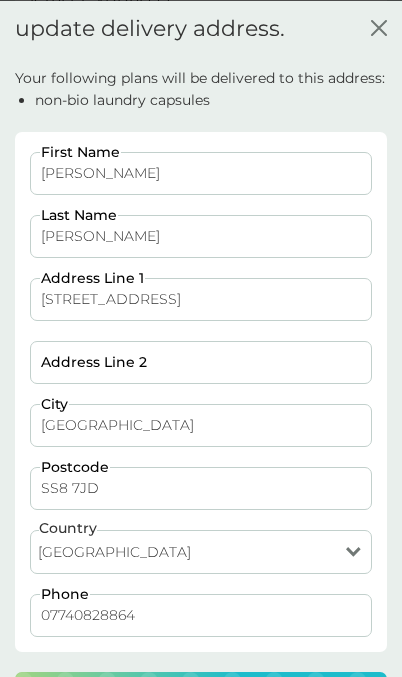 click on "update address" at bounding box center [201, 700] 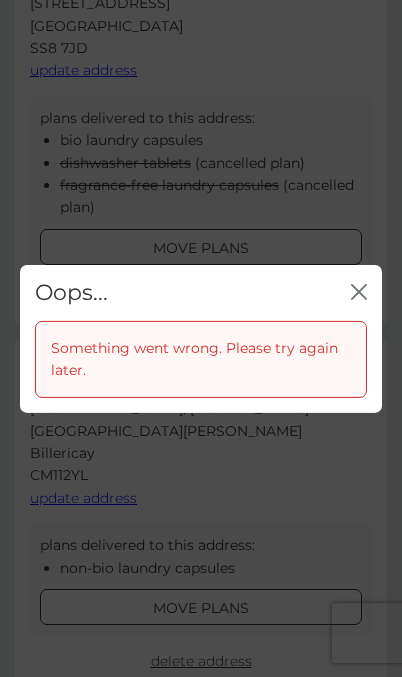 click on "Oops... close" at bounding box center [201, 292] 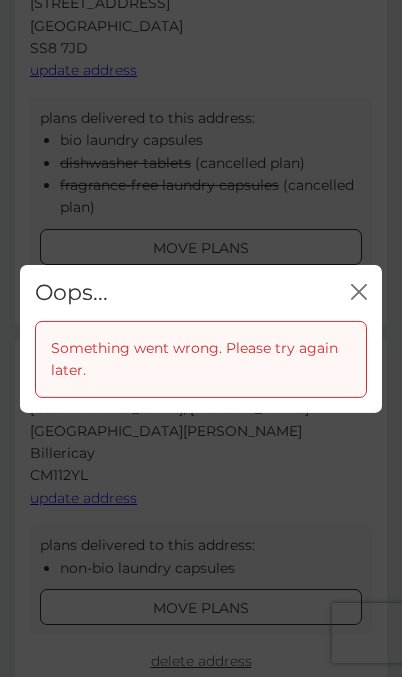 click on "close" 